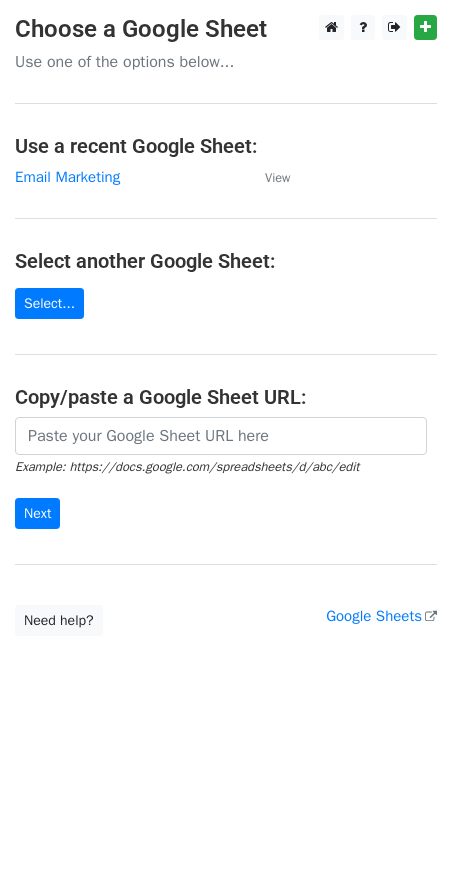 scroll, scrollTop: 0, scrollLeft: 0, axis: both 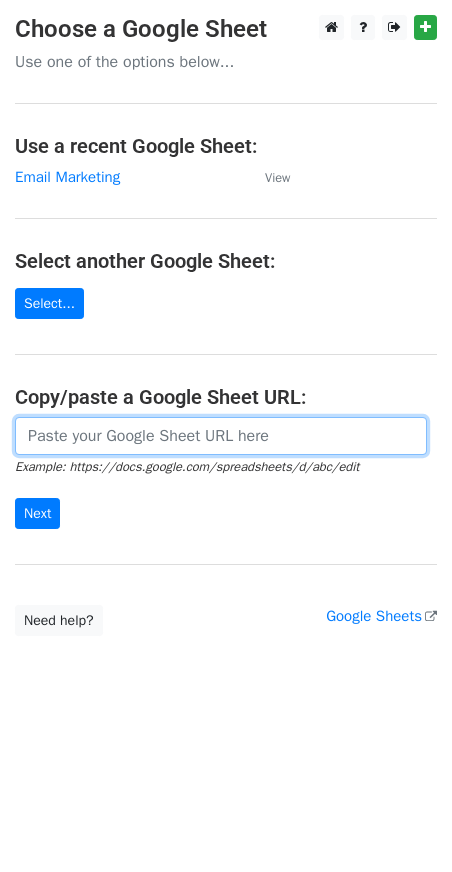 click at bounding box center (221, 436) 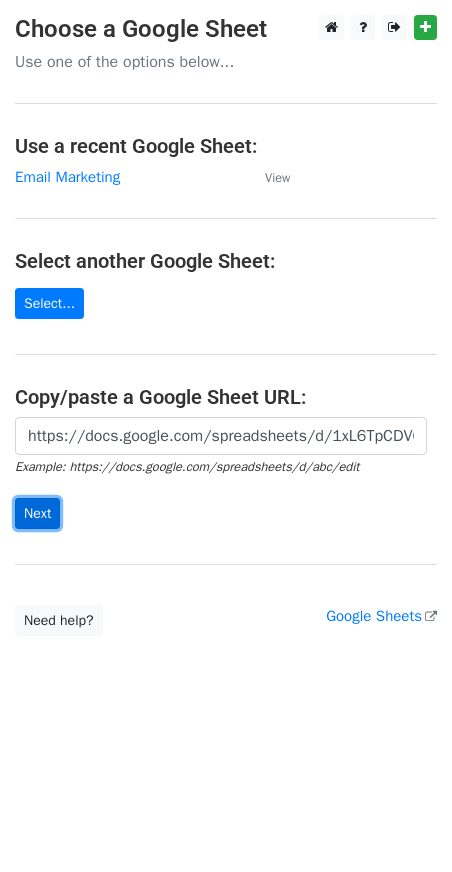 click on "Next" at bounding box center (37, 513) 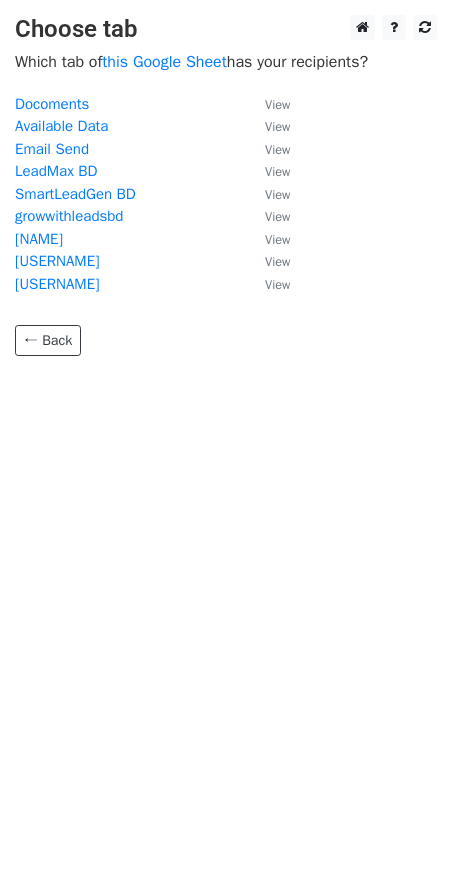 scroll, scrollTop: 0, scrollLeft: 0, axis: both 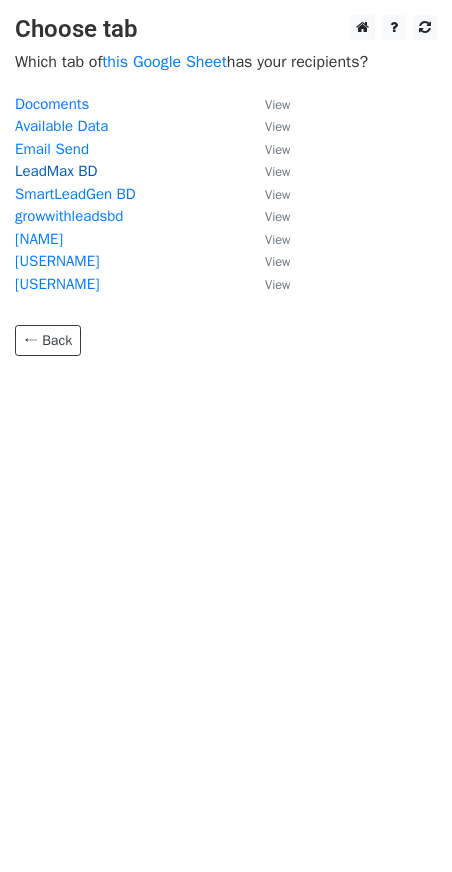 click on "LeadMax BD" at bounding box center (56, 171) 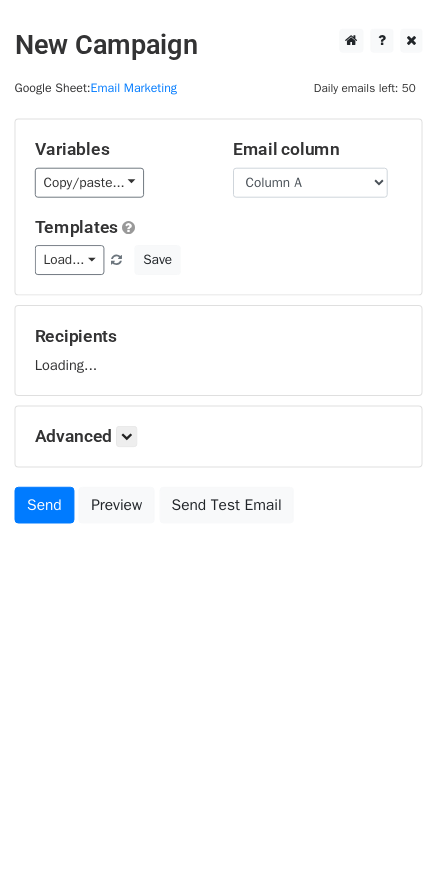 scroll, scrollTop: 0, scrollLeft: 0, axis: both 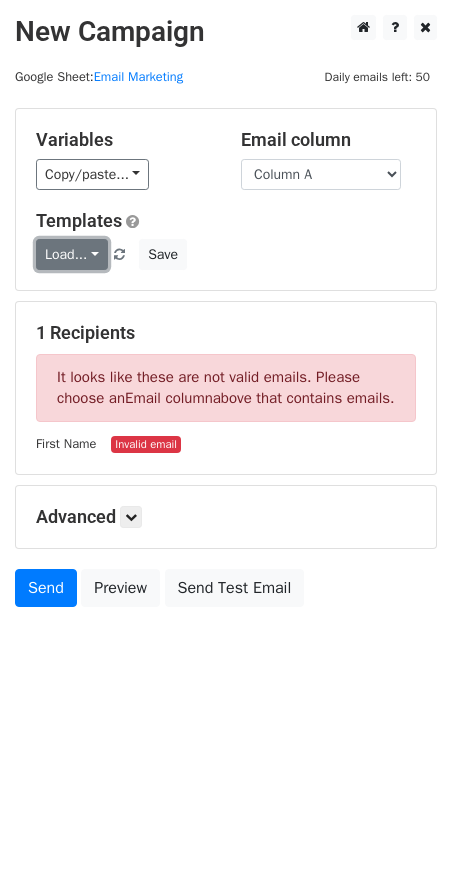 click on "Load..." at bounding box center (72, 254) 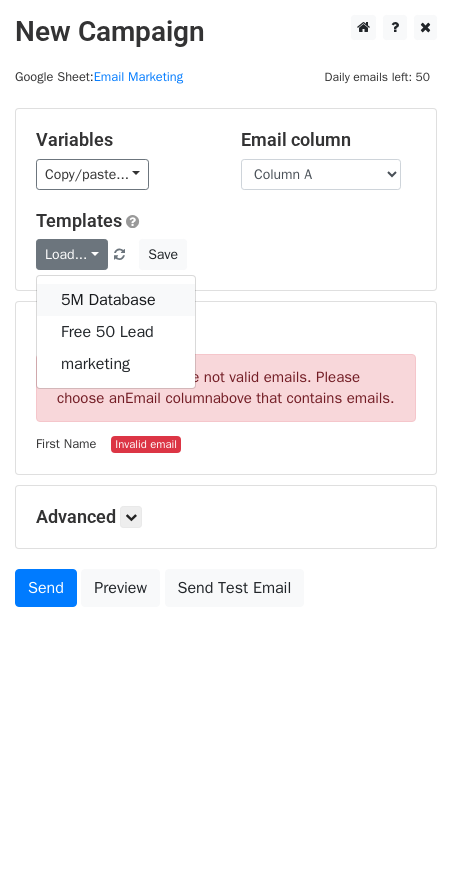 click on "5M Database" at bounding box center (116, 300) 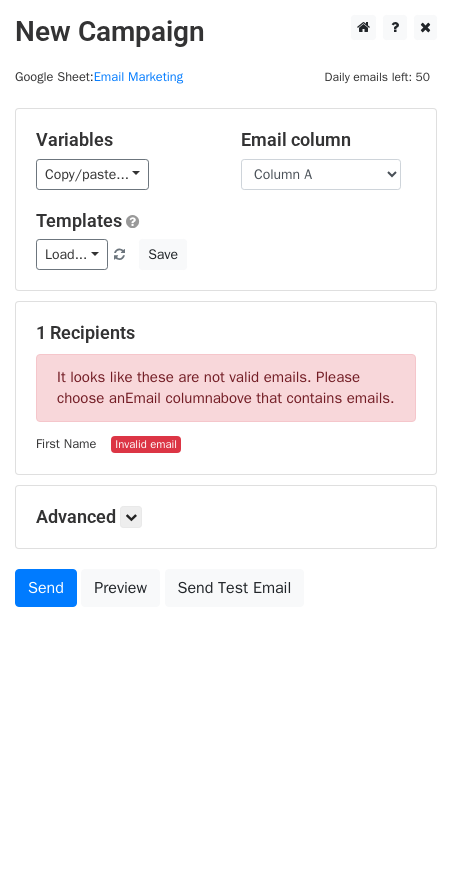 drag, startPoint x: 54, startPoint y: 372, endPoint x: 136, endPoint y: 420, distance: 95.015785 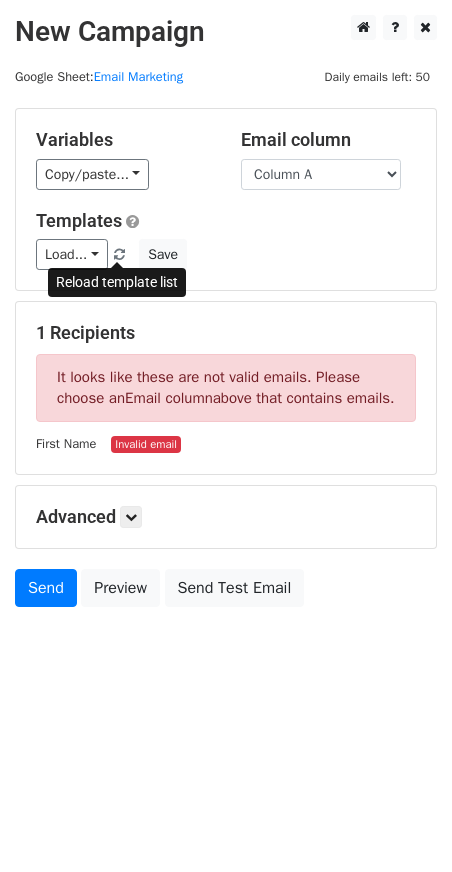 click at bounding box center (120, 255) 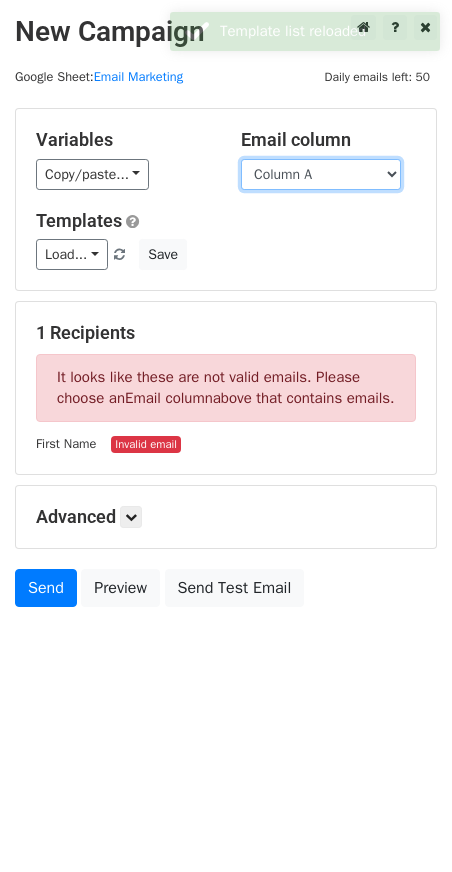 click on "Column A
Column B
Column C
Column D
Column E
Column F" at bounding box center (321, 174) 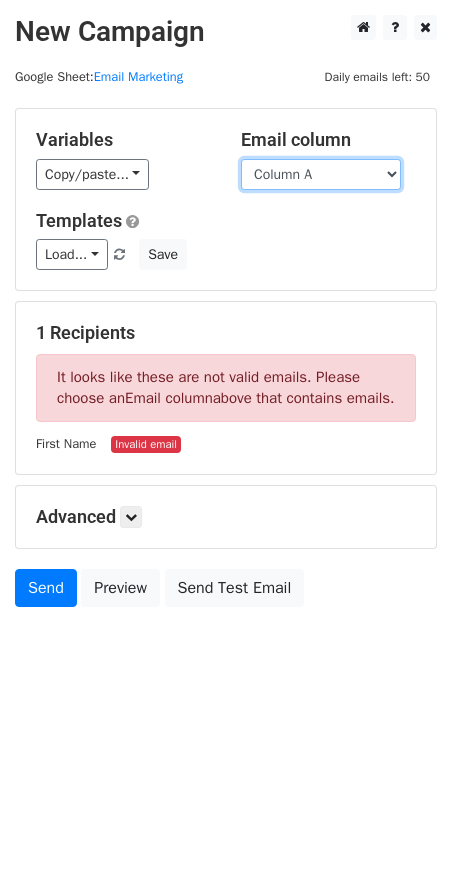 click on "Column A
Column B
Column C
Column D
Column E
Column F" at bounding box center [321, 174] 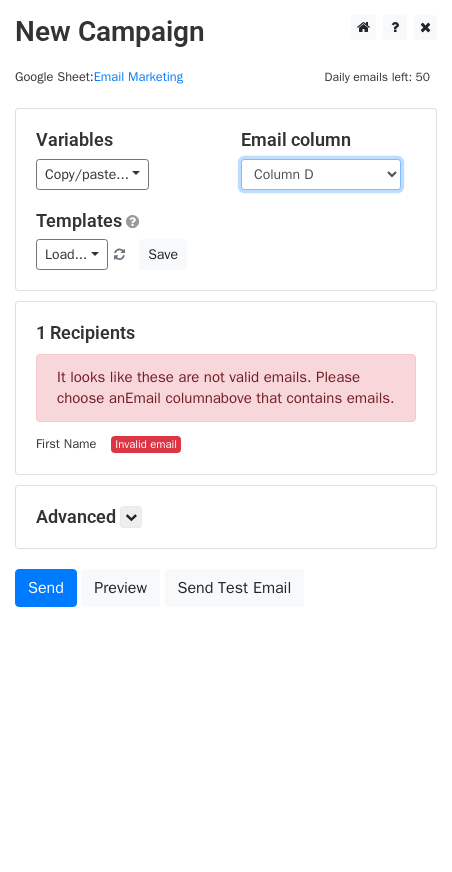 click on "Column A
Column B
Column C
Column D
Column E
Column F" at bounding box center (321, 174) 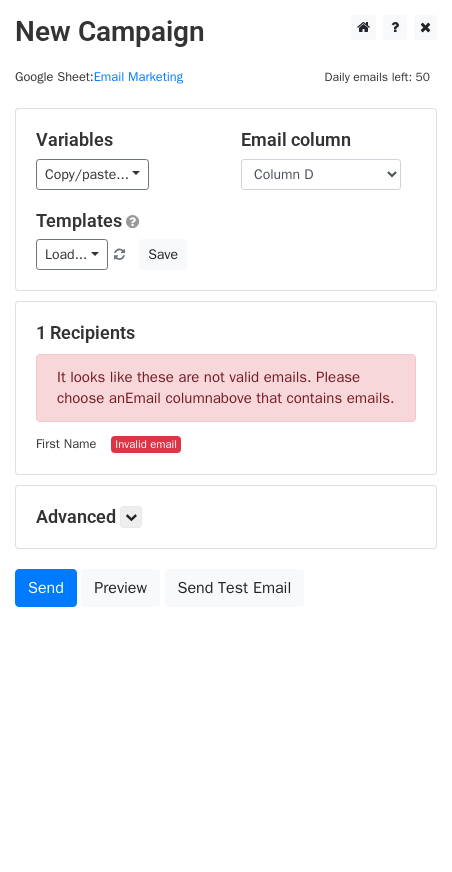 click on "Load...
5M Database
Free 50 Lead
marketing
Save" at bounding box center (226, 254) 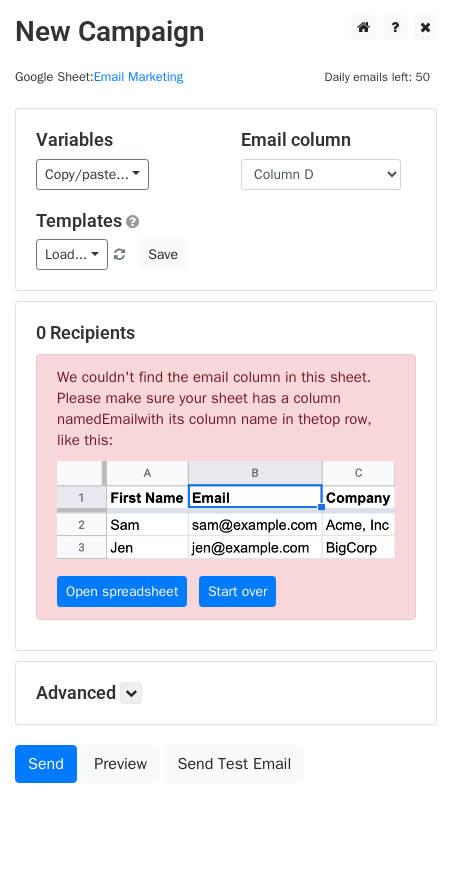 click on "Email column" at bounding box center [328, 140] 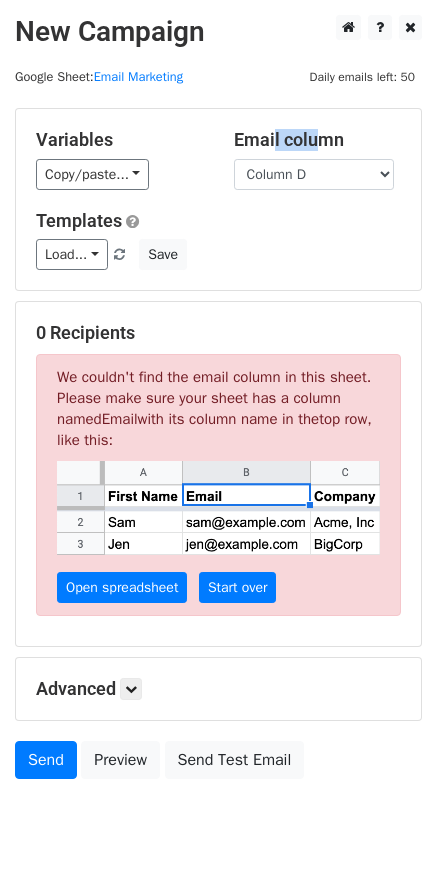 drag, startPoint x: 317, startPoint y: 133, endPoint x: 270, endPoint y: 131, distance: 47.042534 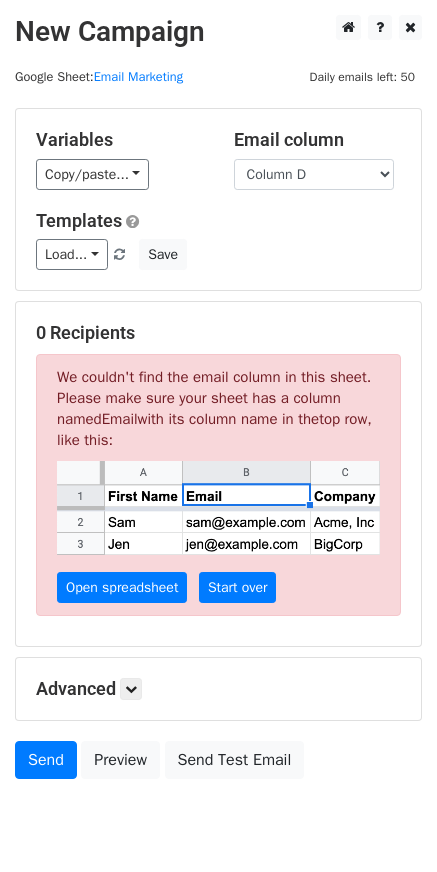click at bounding box center (218, 508) 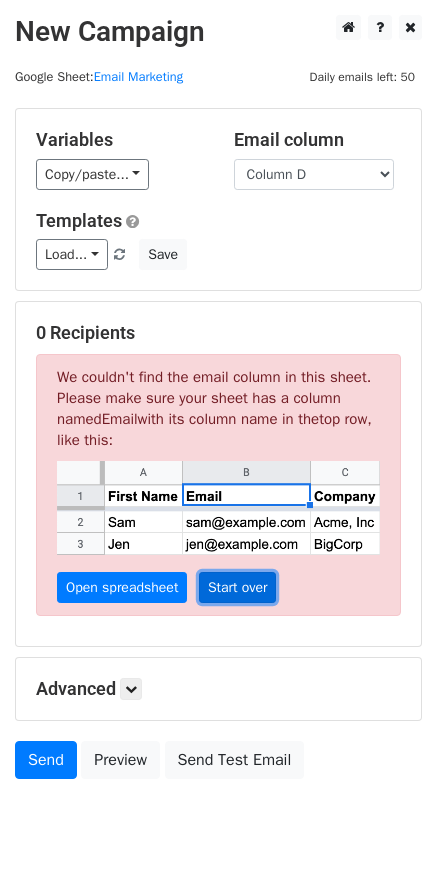click on "Start over" at bounding box center (238, 587) 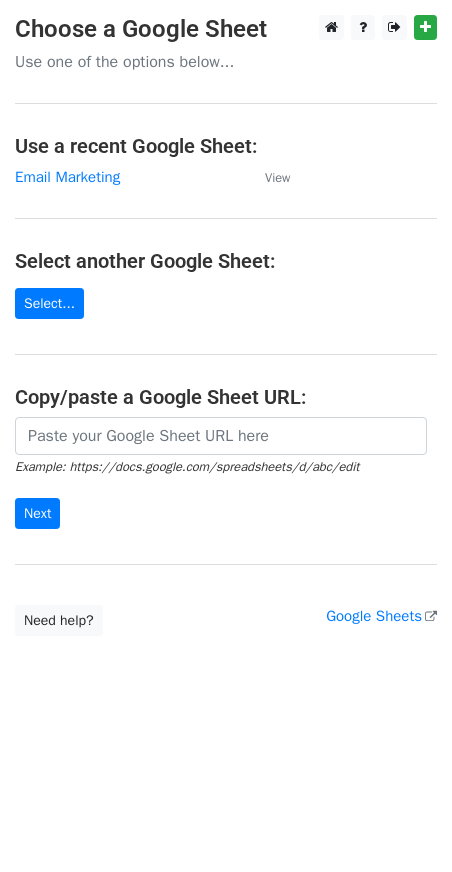 scroll, scrollTop: 0, scrollLeft: 0, axis: both 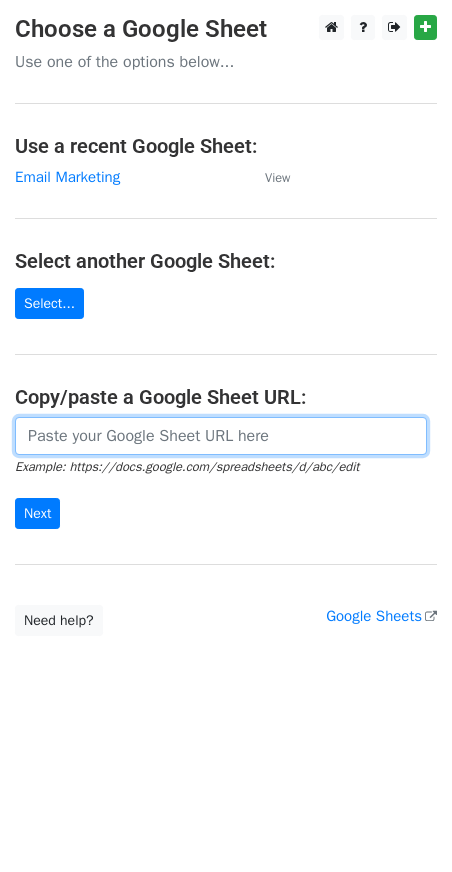 click at bounding box center [221, 436] 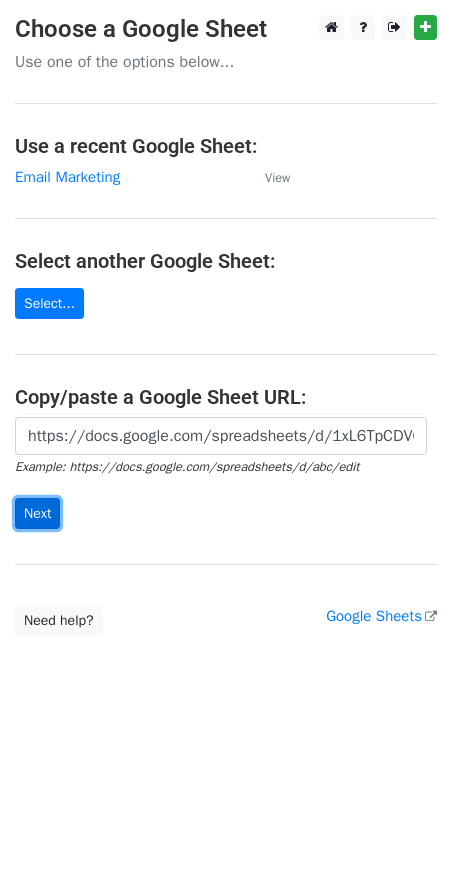 click on "Next" at bounding box center (37, 513) 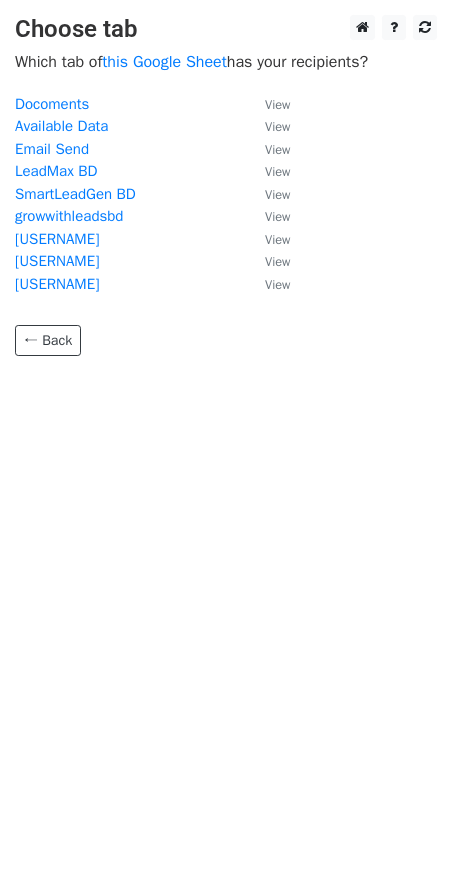 scroll, scrollTop: 0, scrollLeft: 0, axis: both 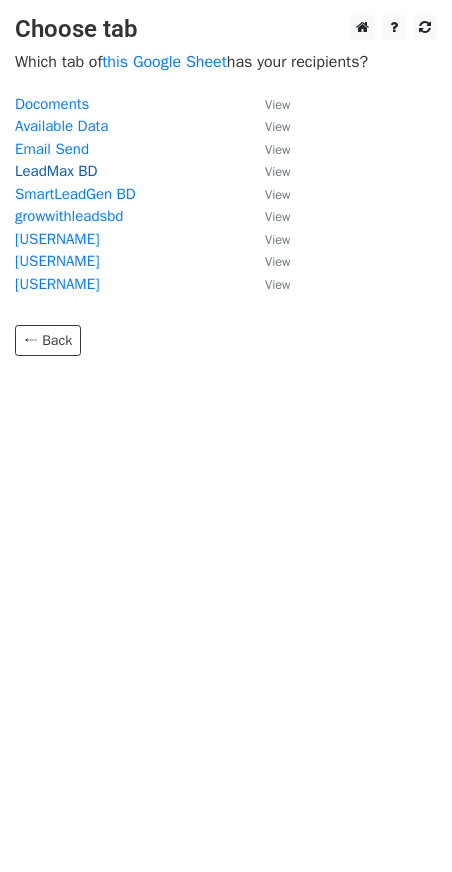 click on "LeadMax BD" at bounding box center [56, 171] 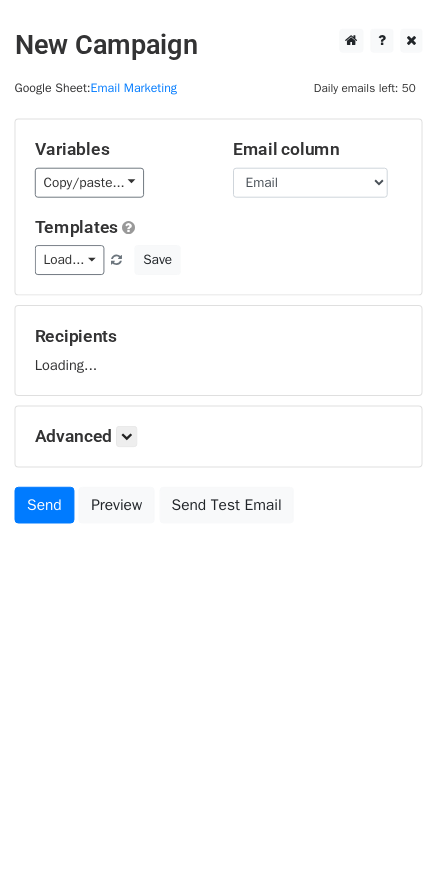 scroll, scrollTop: 0, scrollLeft: 0, axis: both 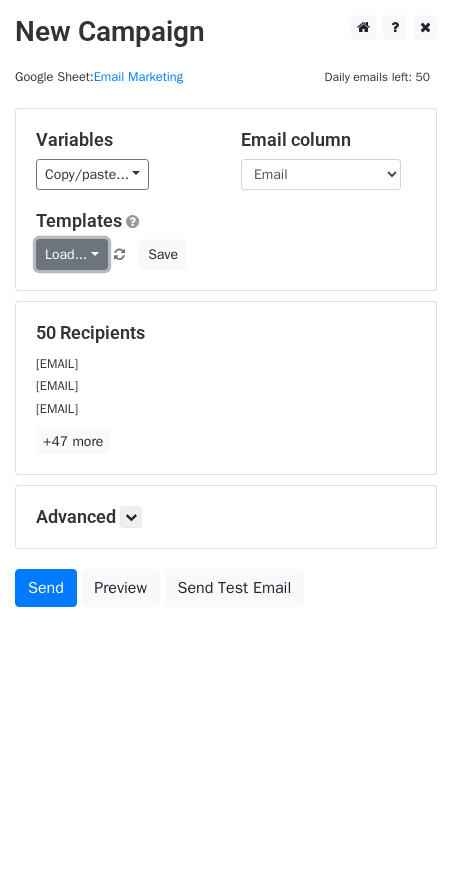 click on "Load..." at bounding box center (72, 254) 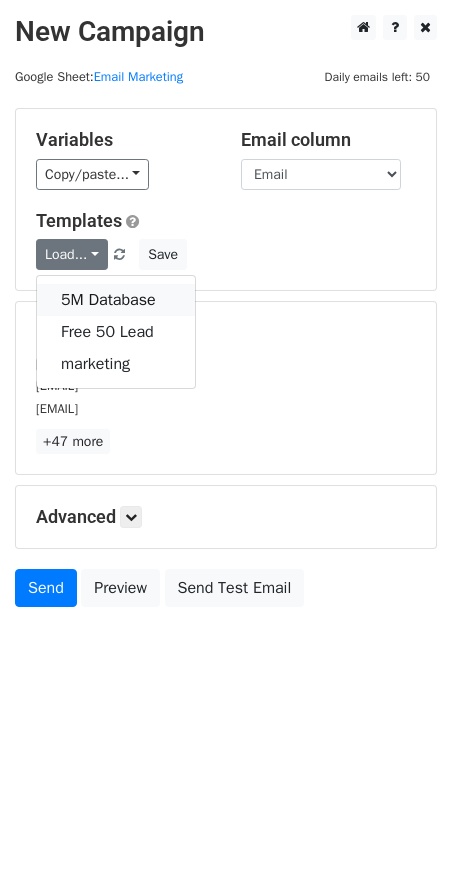 click on "5M Database" at bounding box center (116, 300) 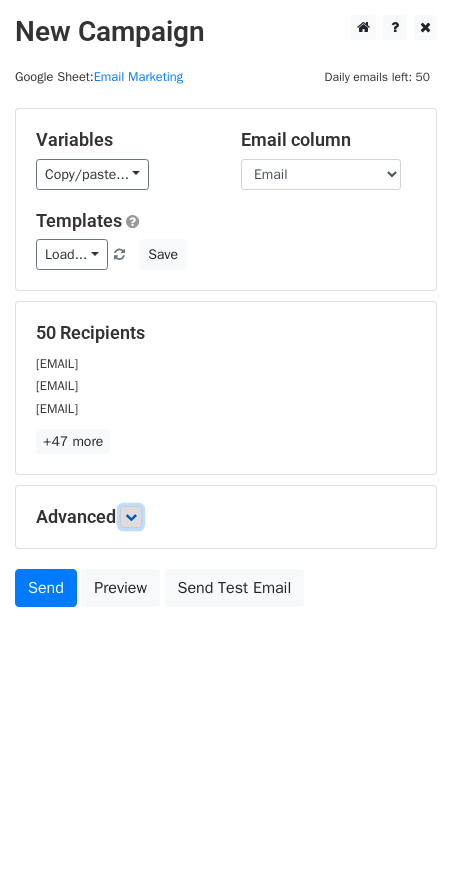 click at bounding box center [131, 517] 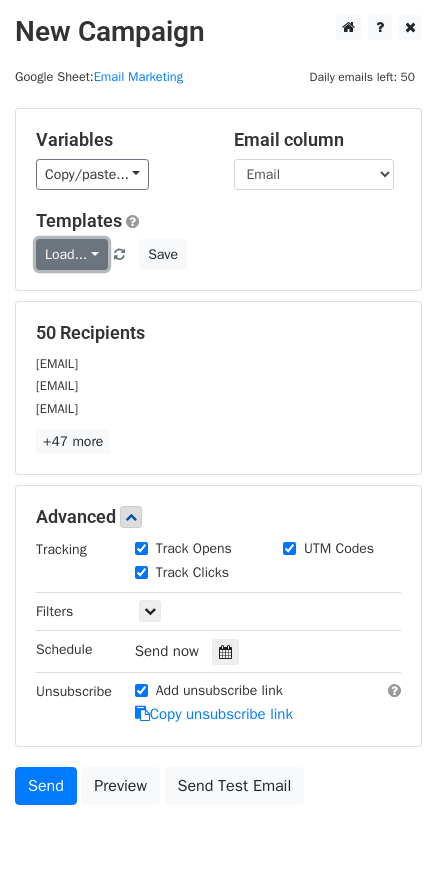 click on "Load..." at bounding box center (72, 254) 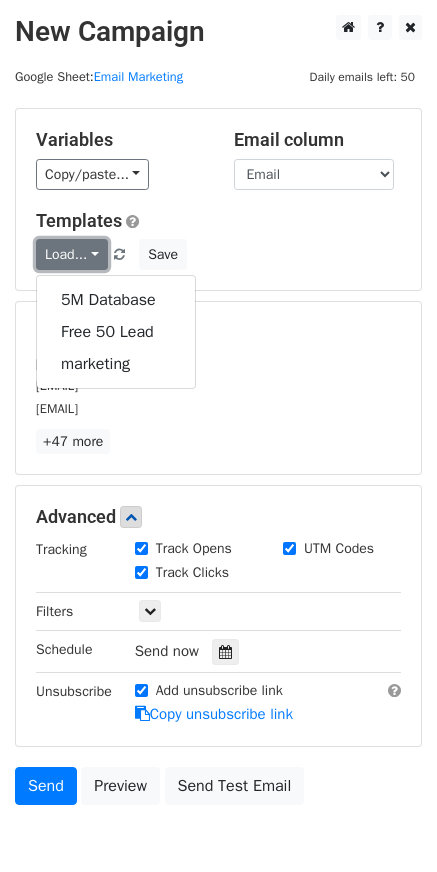 click on "Load..." at bounding box center (72, 254) 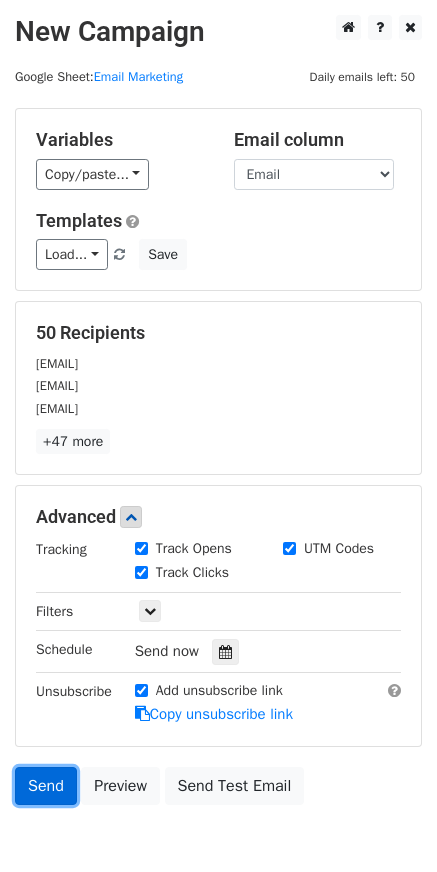 click on "Send" at bounding box center [46, 786] 